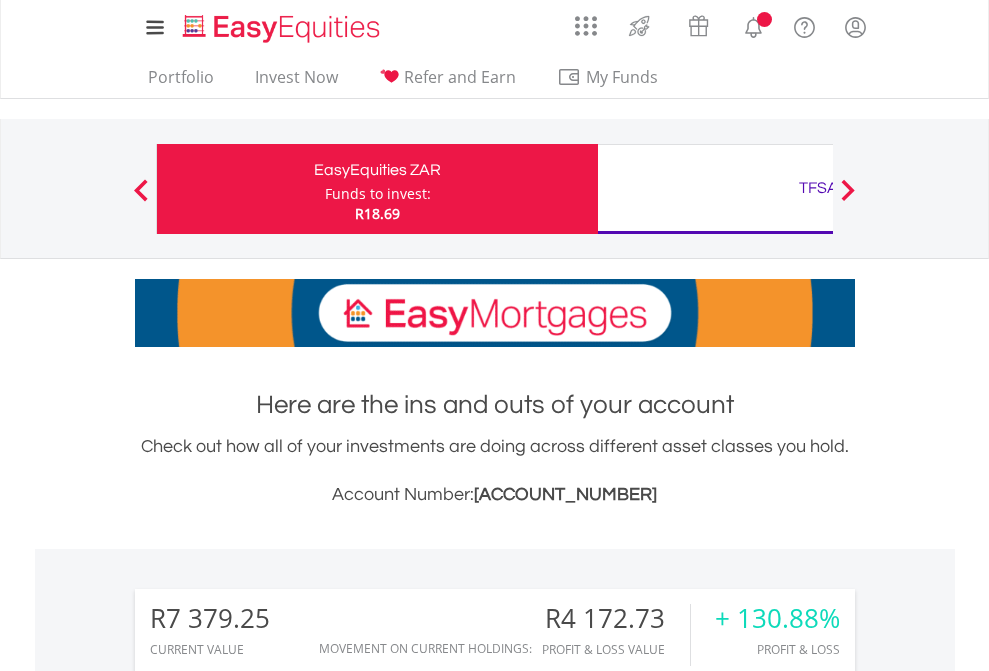scroll, scrollTop: 0, scrollLeft: 0, axis: both 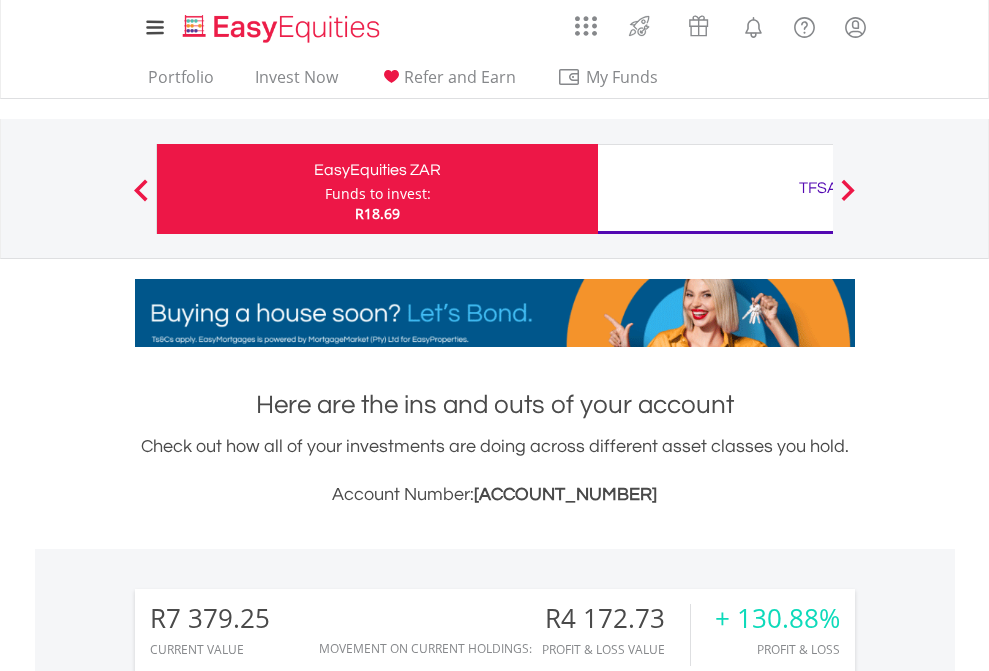 click on "Funds to invest:" at bounding box center (378, 194) 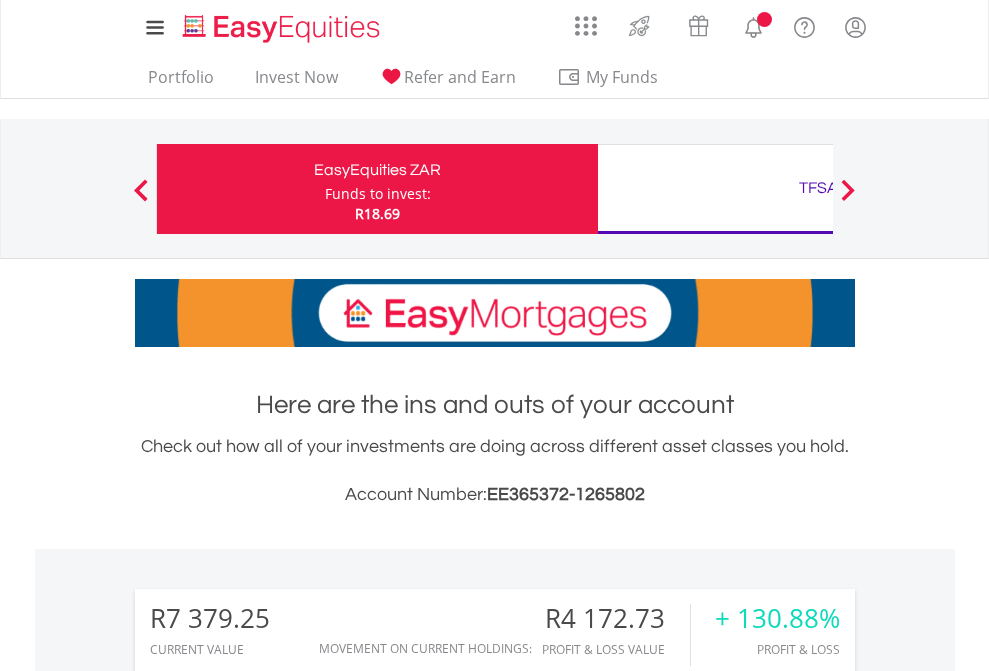 scroll, scrollTop: 0, scrollLeft: 0, axis: both 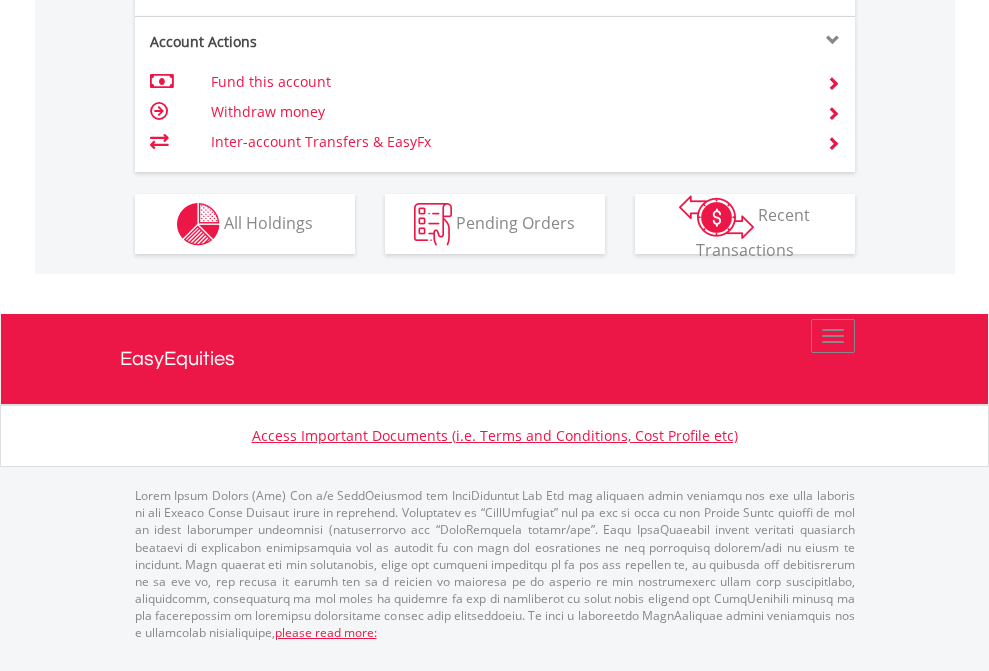 click on "Investment types" at bounding box center (706, -337) 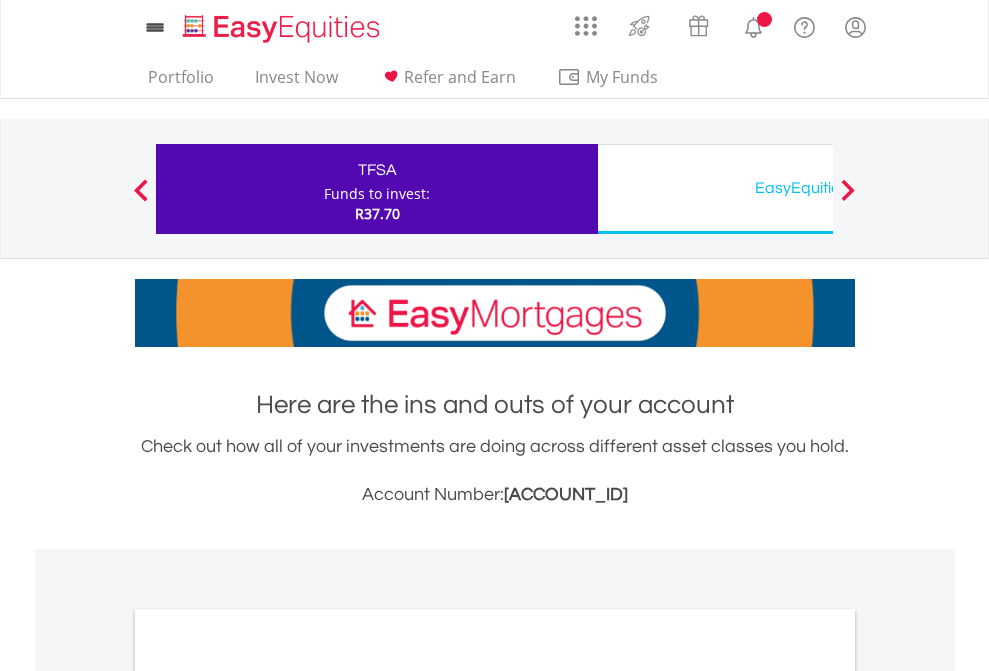 scroll, scrollTop: 0, scrollLeft: 0, axis: both 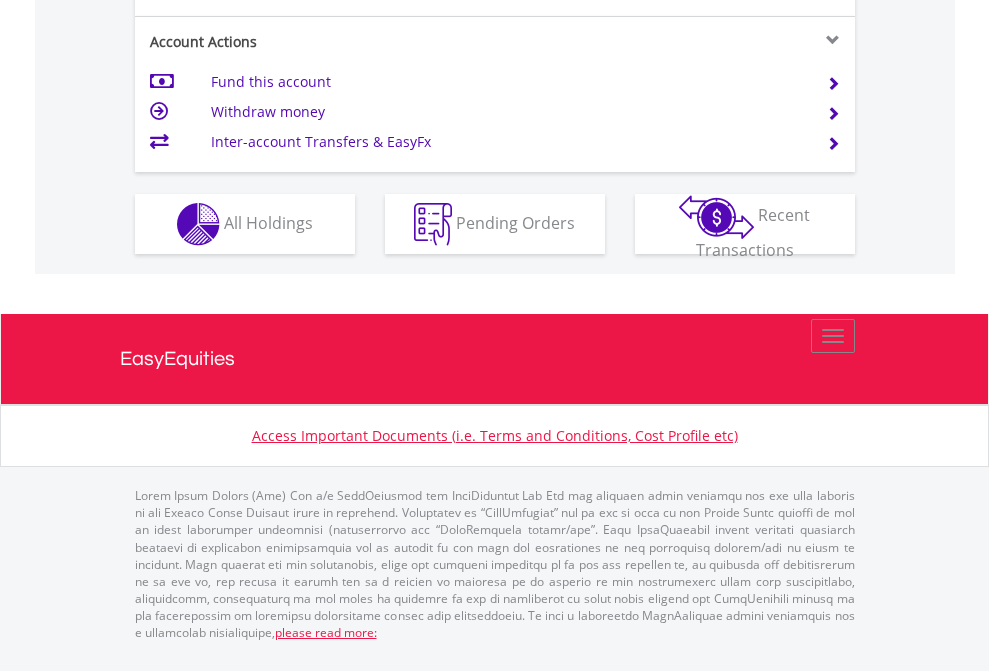 click on "Investment types" at bounding box center (706, -337) 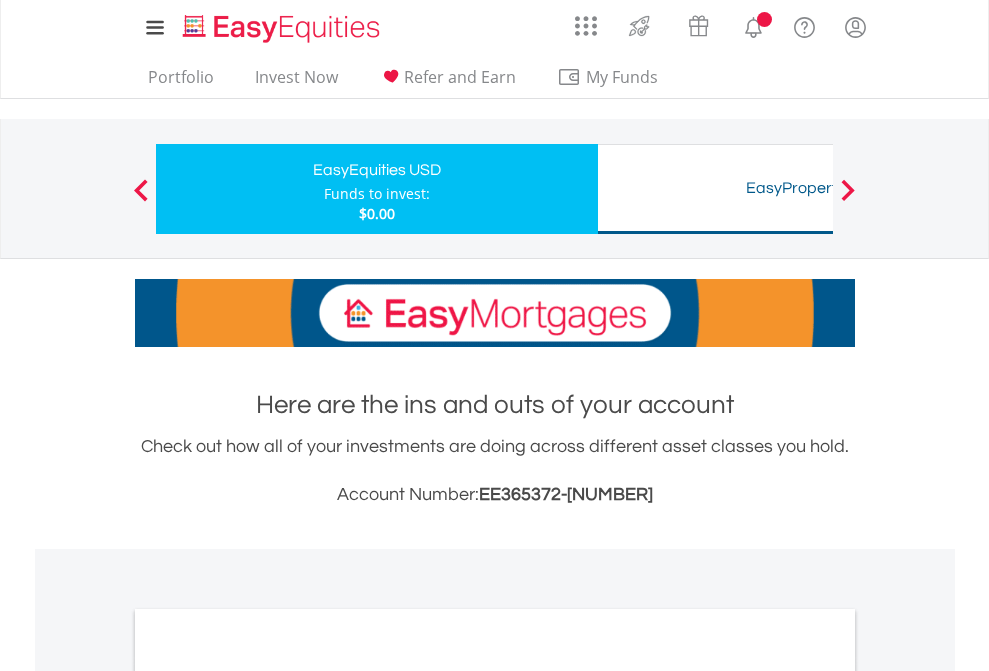 scroll, scrollTop: 0, scrollLeft: 0, axis: both 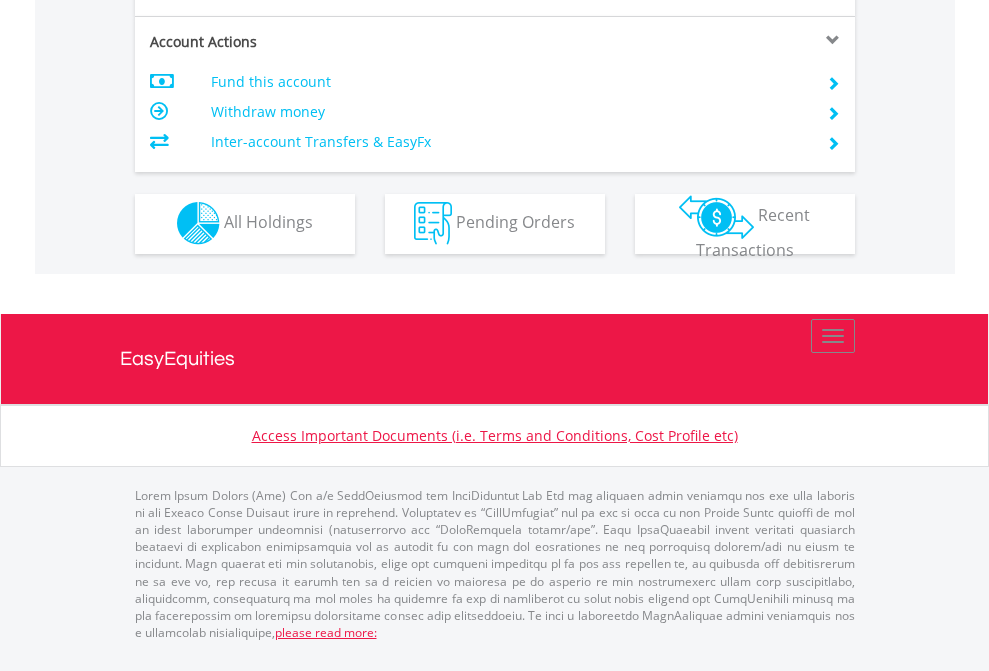 click on "Investment types" at bounding box center (706, -353) 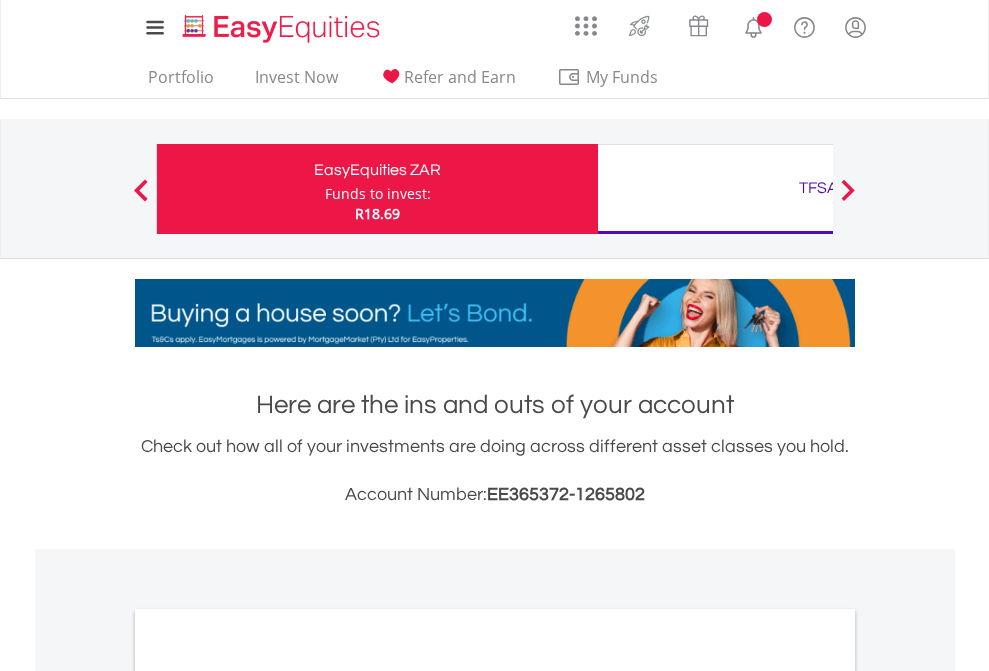 scroll, scrollTop: 0, scrollLeft: 0, axis: both 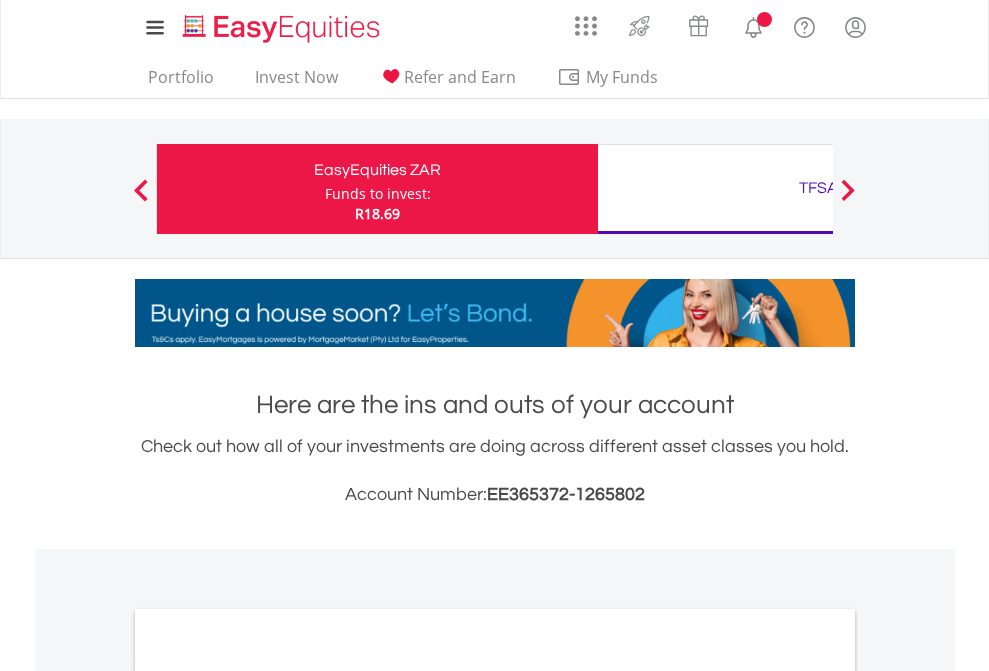 click on "All Holdings" at bounding box center (268, 1096) 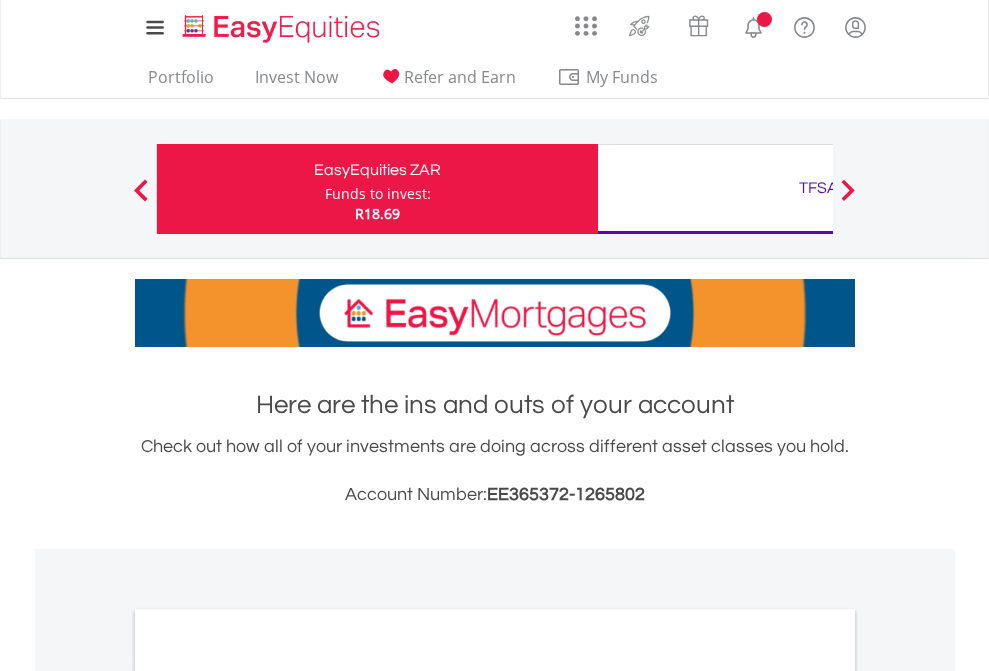 scroll, scrollTop: 1202, scrollLeft: 0, axis: vertical 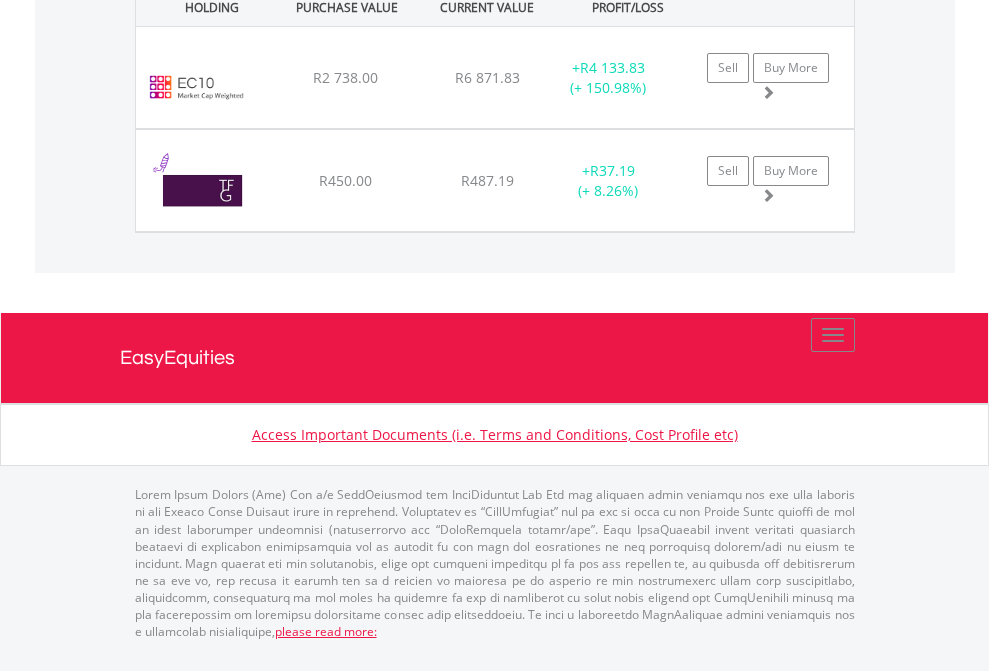 click on "TFSA" at bounding box center [818, -1562] 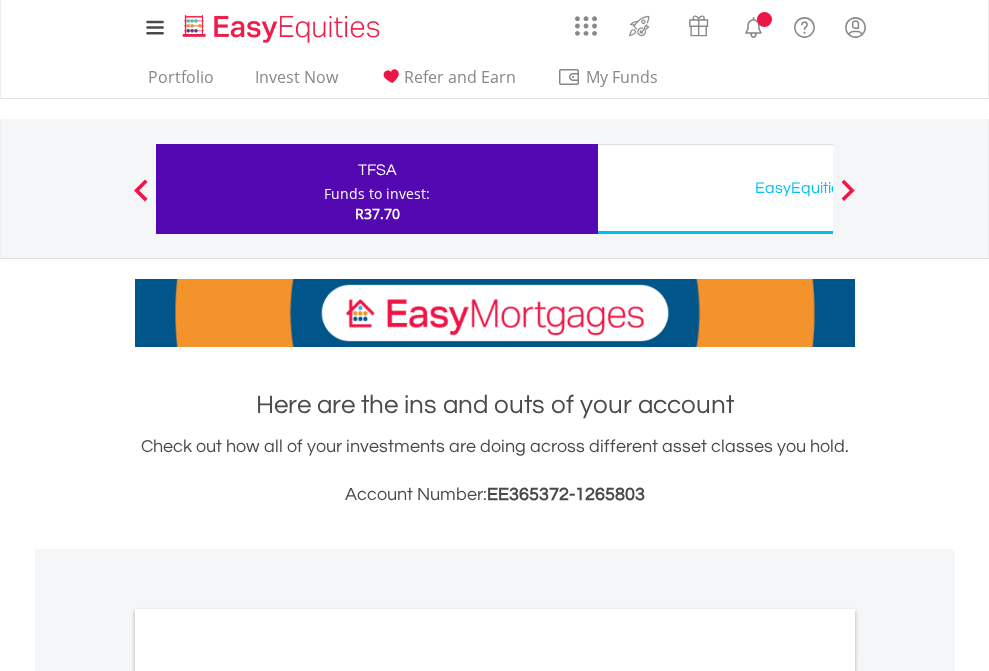 scroll, scrollTop: 1202, scrollLeft: 0, axis: vertical 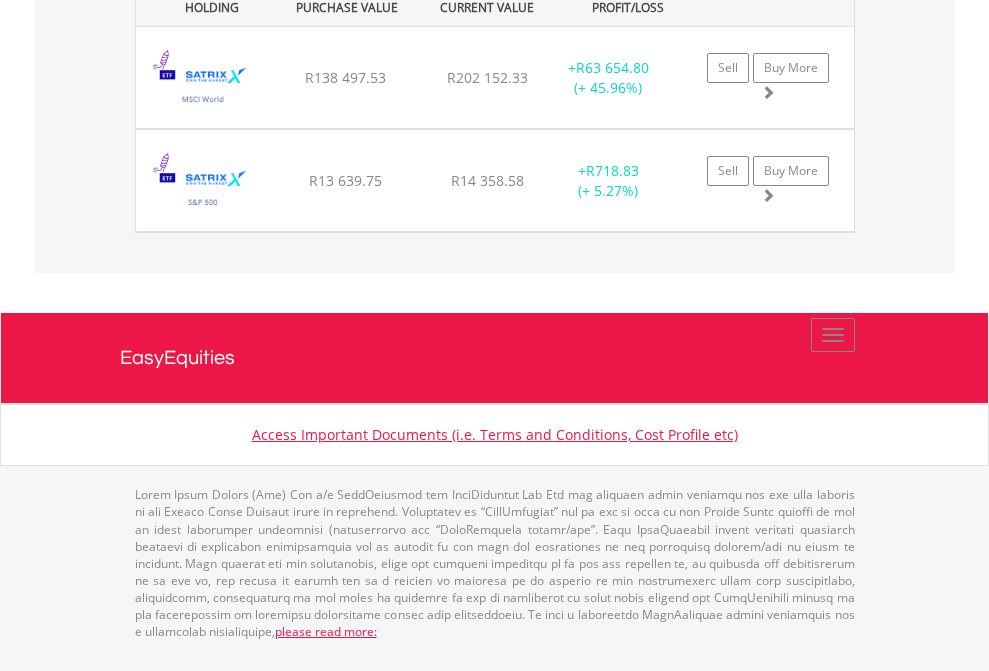 click on "EasyEquities USD" at bounding box center [818, -1522] 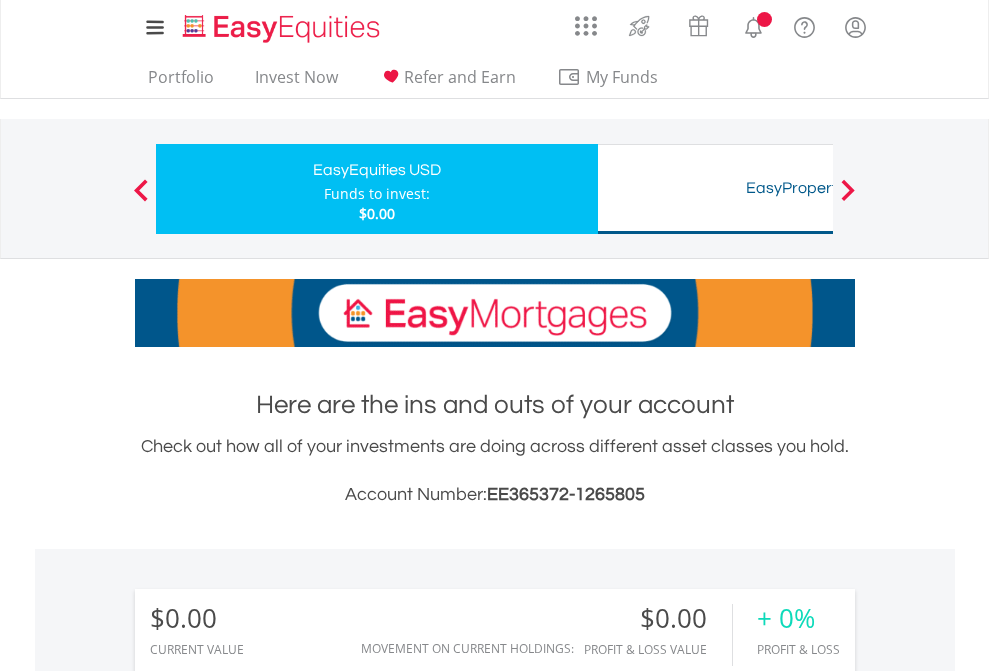 scroll, scrollTop: 0, scrollLeft: 0, axis: both 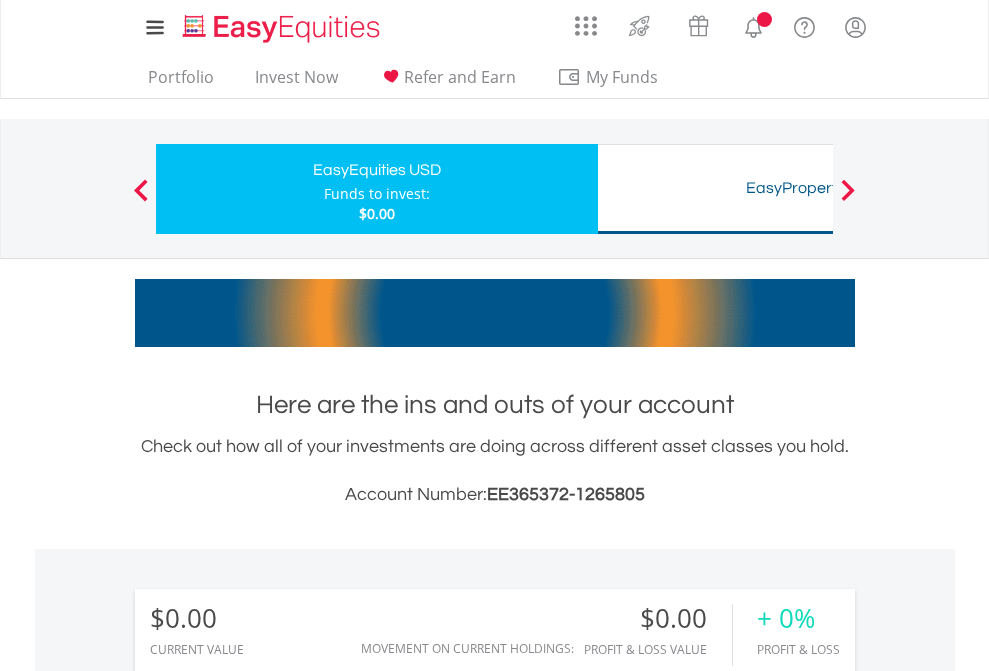 click on "All Holdings" at bounding box center [268, 1442] 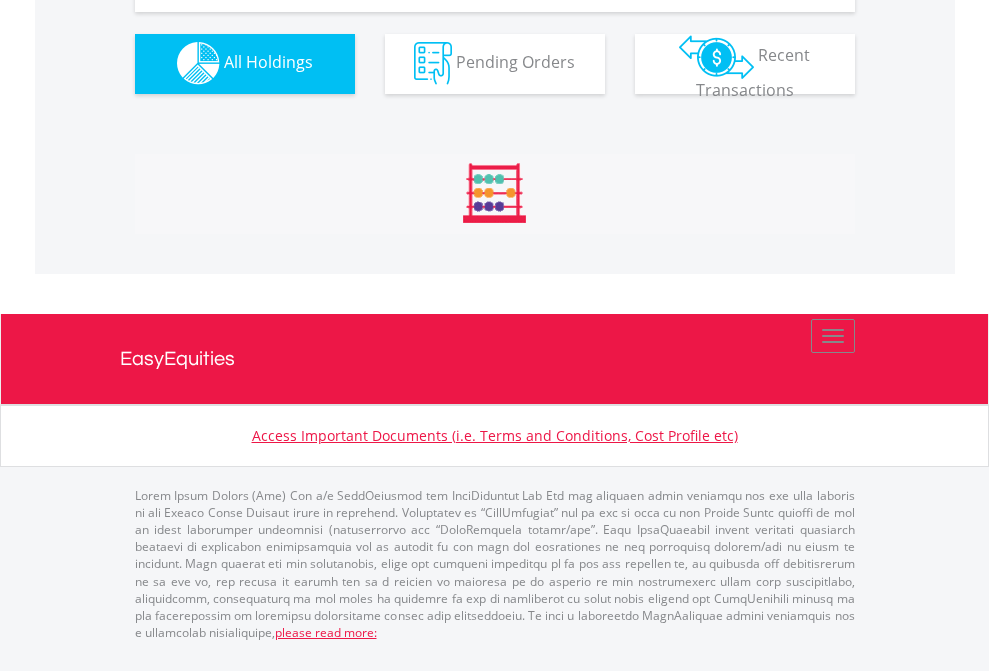 scroll, scrollTop: 1980, scrollLeft: 0, axis: vertical 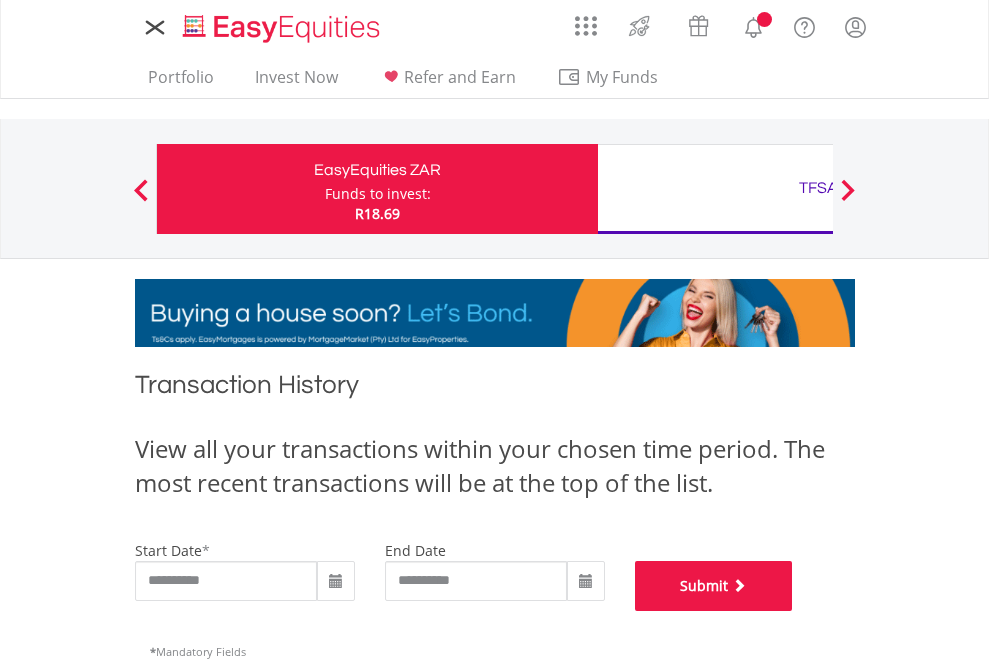 click on "Submit" at bounding box center (714, 586) 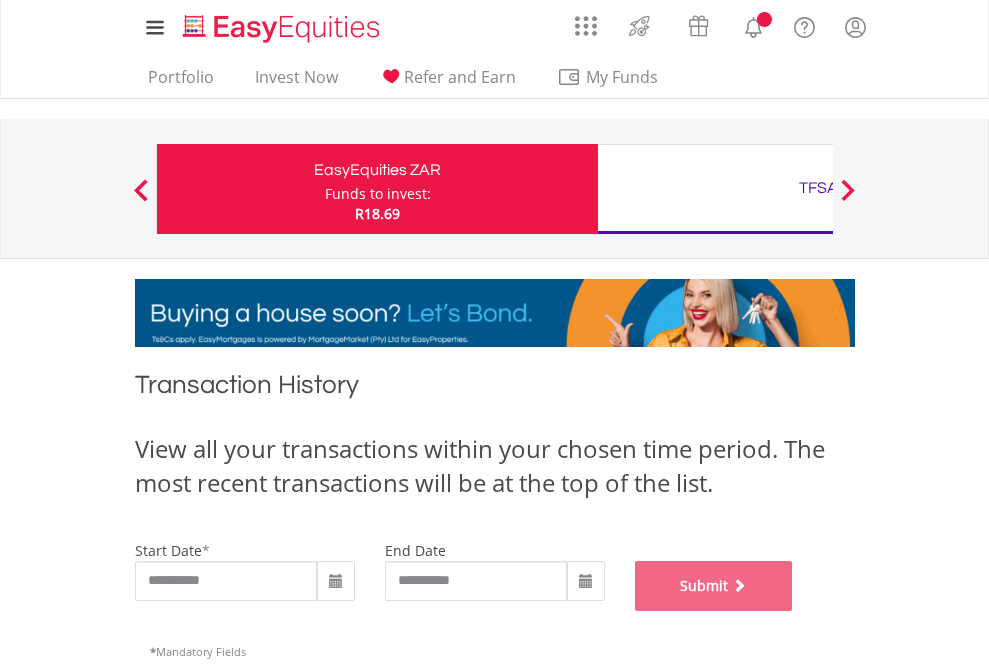 scroll, scrollTop: 811, scrollLeft: 0, axis: vertical 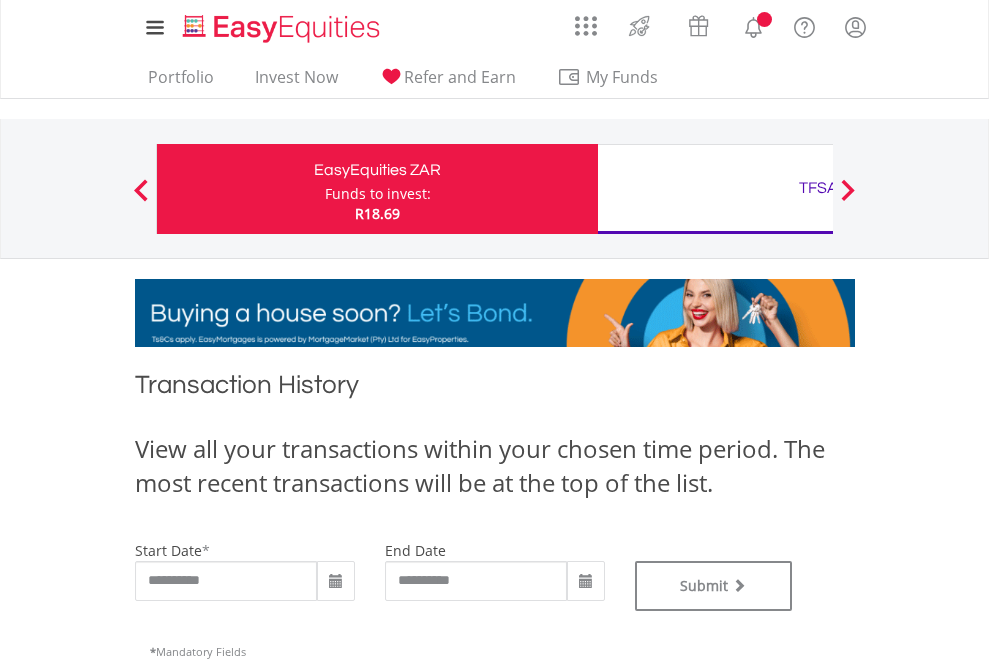click on "TFSA" at bounding box center [818, 188] 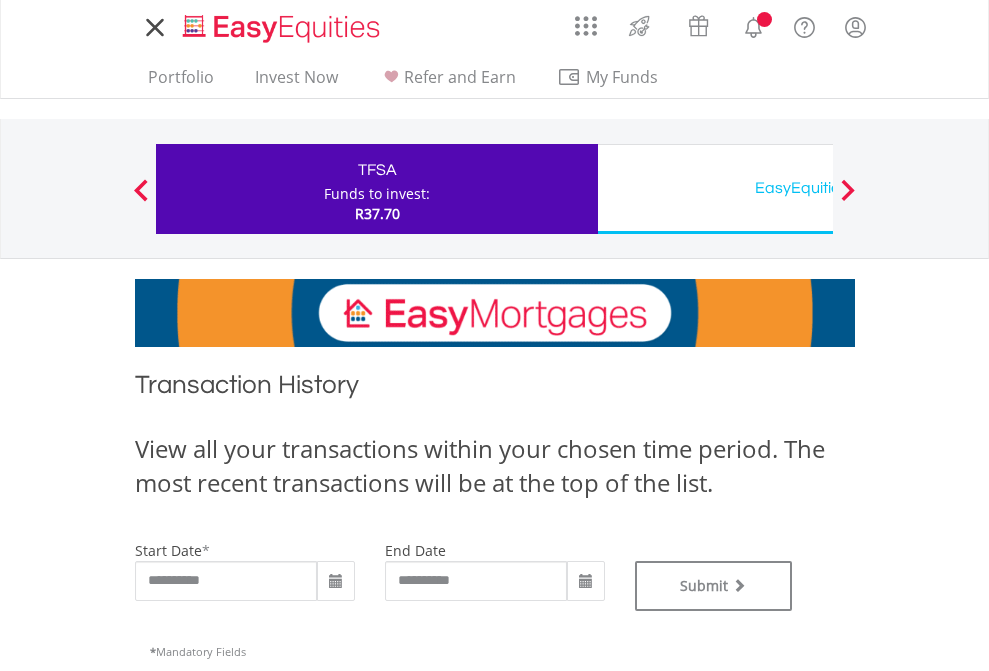 scroll, scrollTop: 0, scrollLeft: 0, axis: both 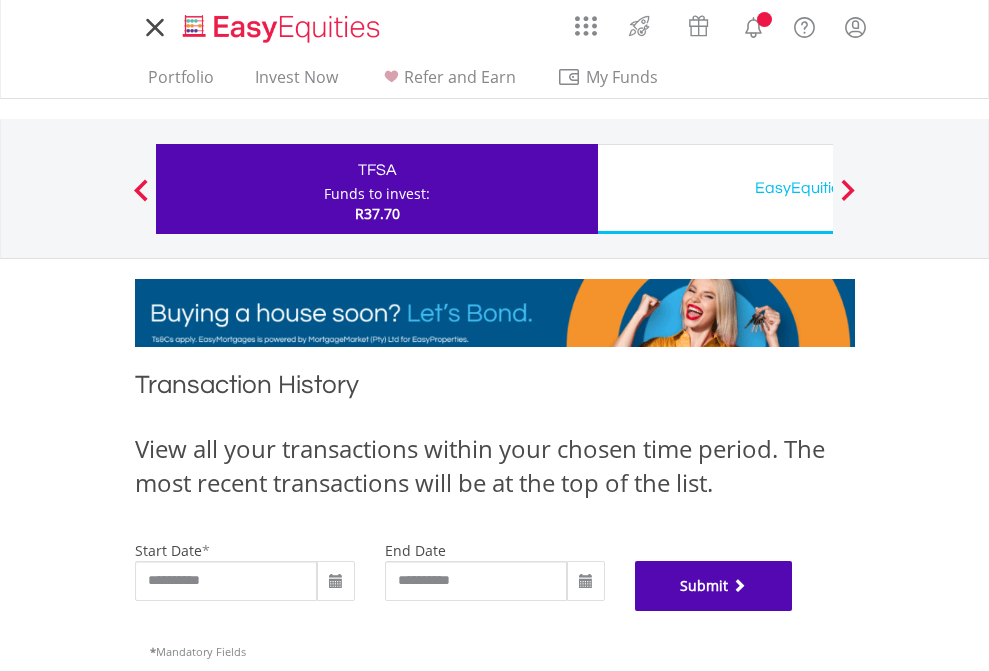 click on "Submit" at bounding box center (714, 586) 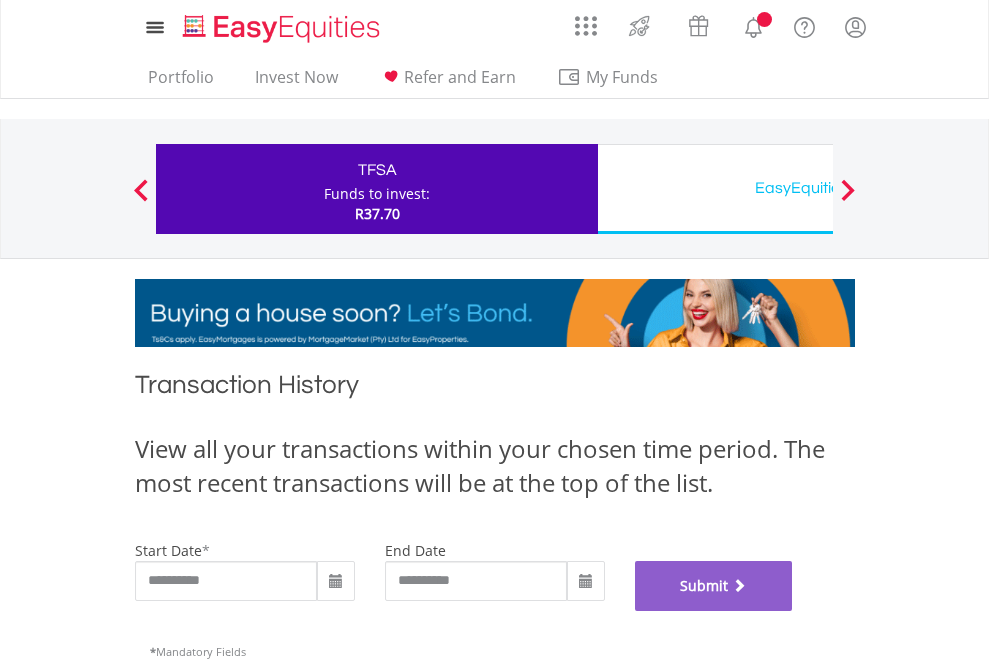 scroll, scrollTop: 811, scrollLeft: 0, axis: vertical 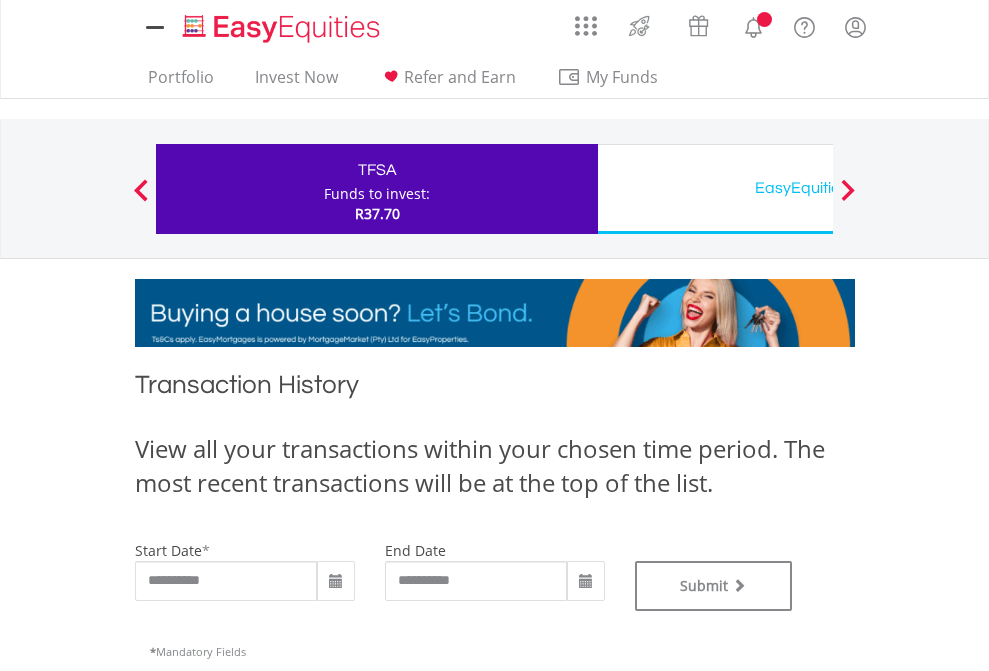 click on "EasyEquities USD" at bounding box center [818, 188] 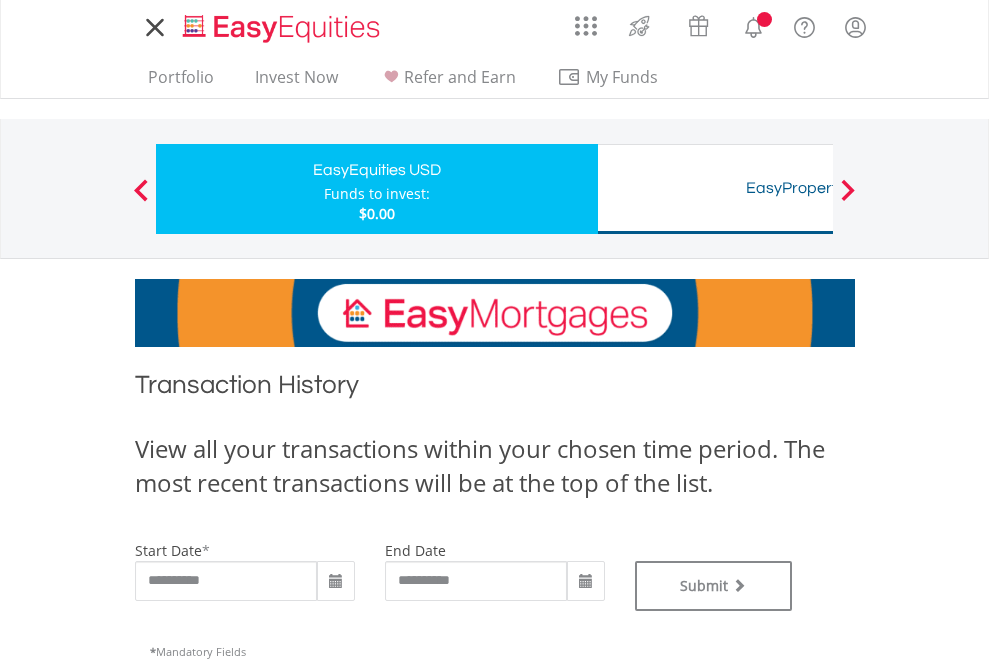 scroll, scrollTop: 0, scrollLeft: 0, axis: both 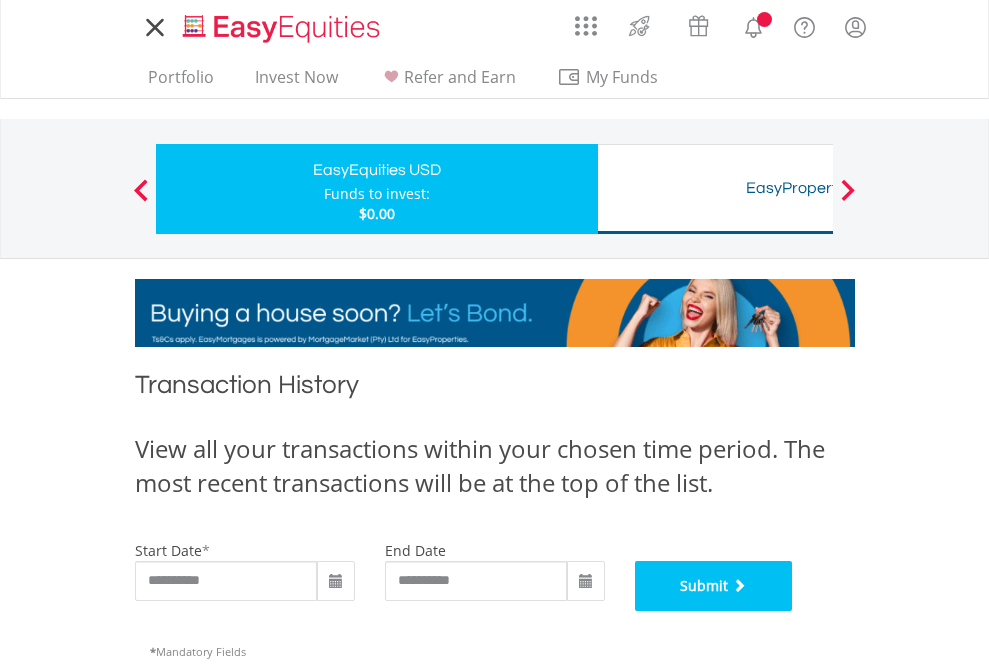 click on "Submit" at bounding box center (714, 586) 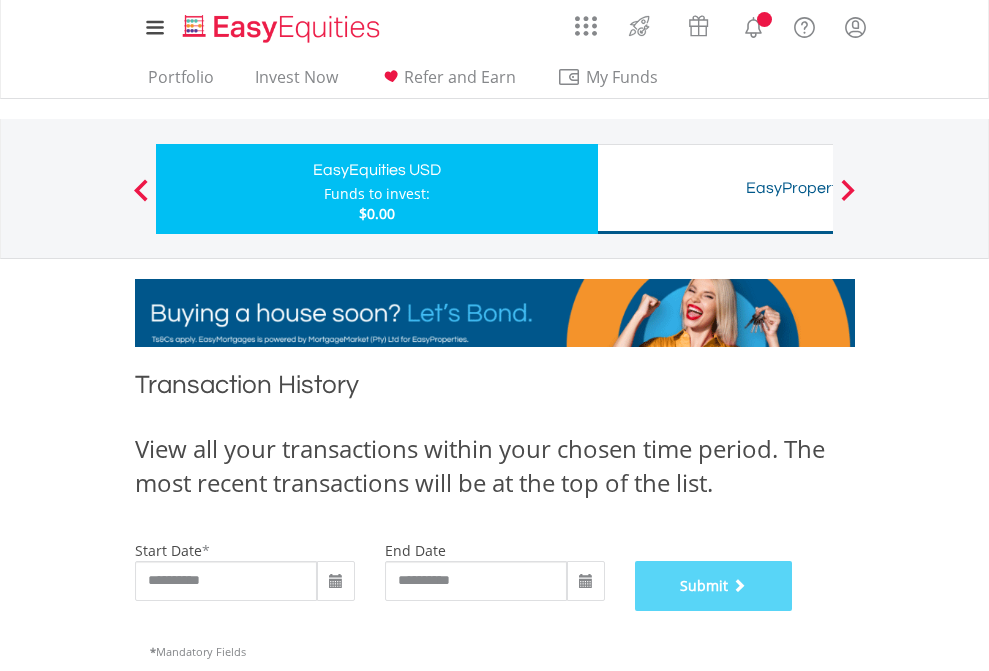 scroll, scrollTop: 811, scrollLeft: 0, axis: vertical 